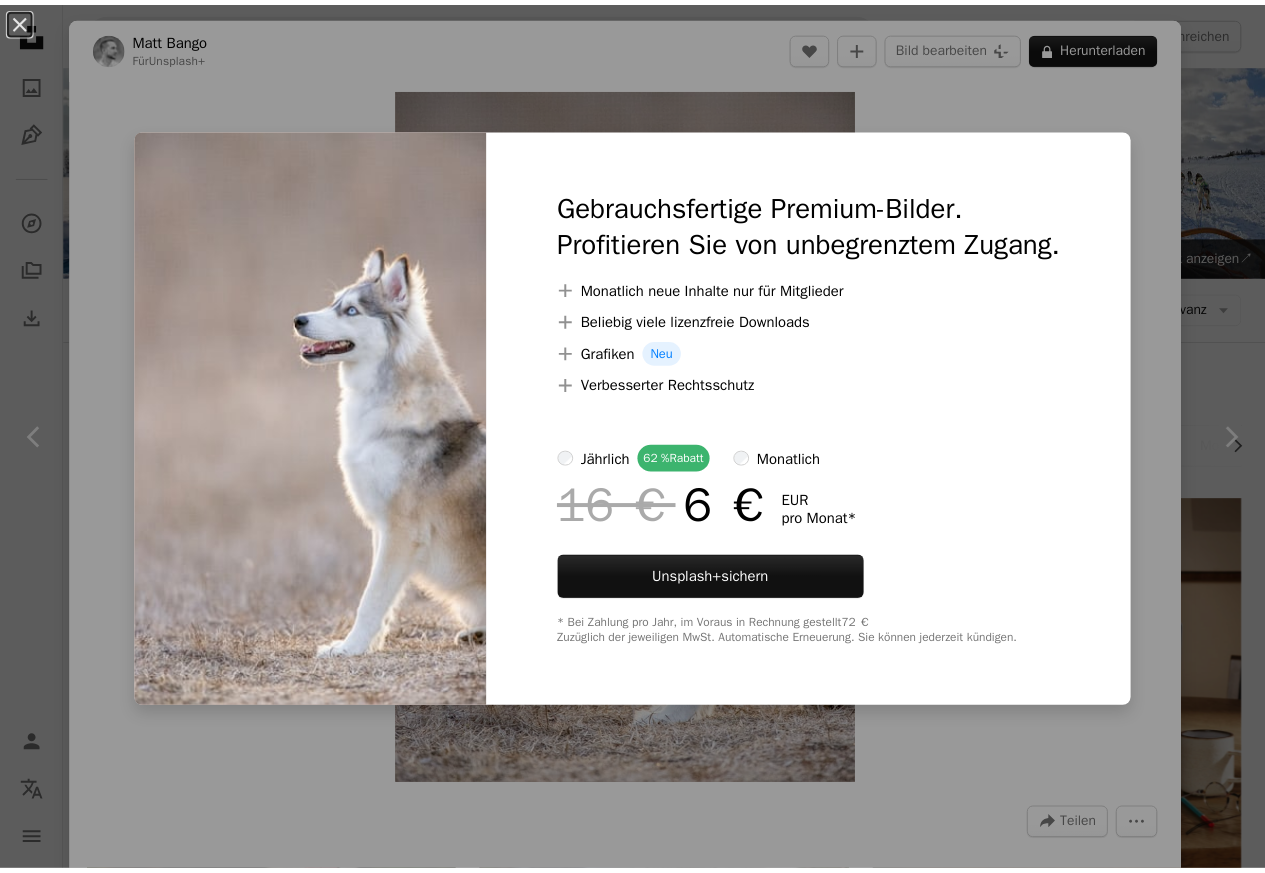 scroll, scrollTop: 720, scrollLeft: 0, axis: vertical 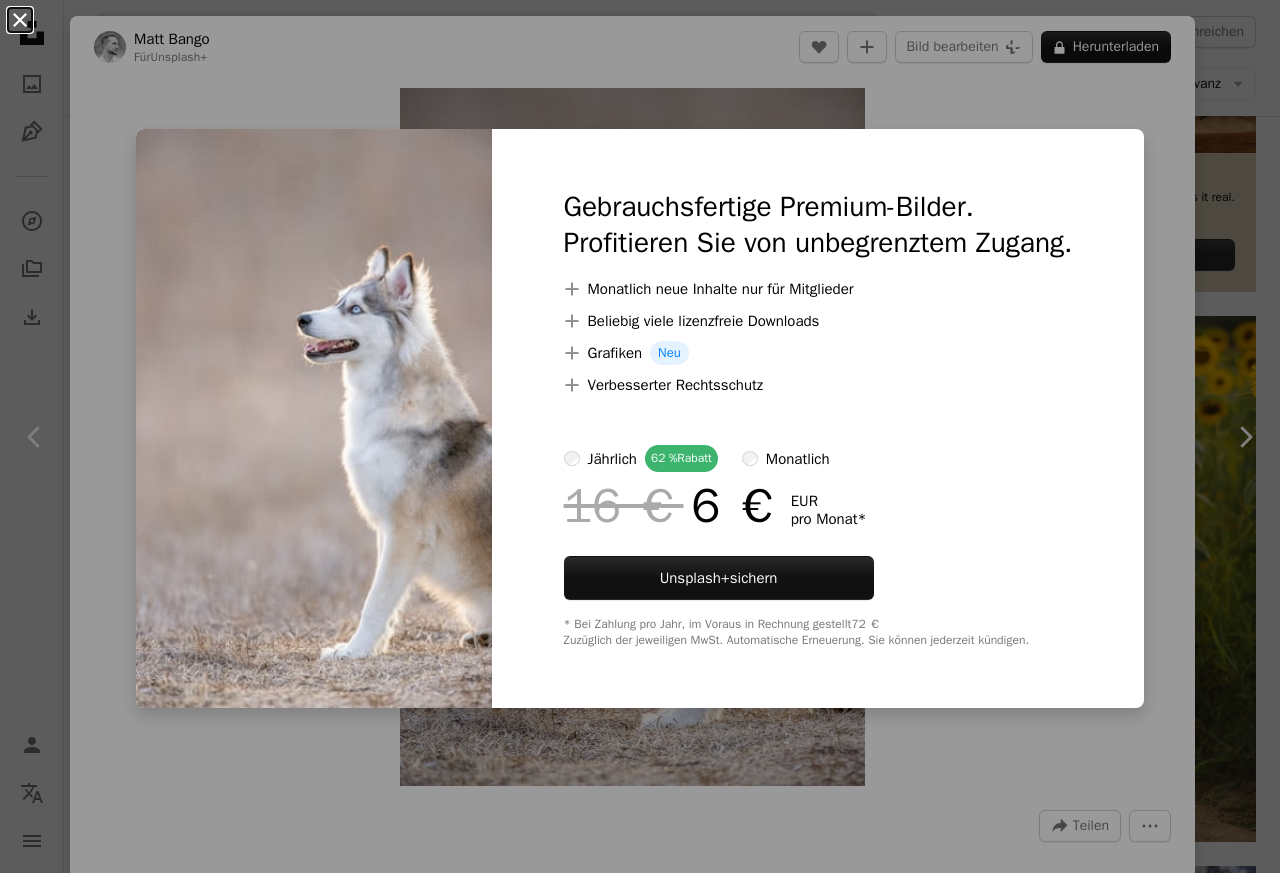 click on "An X shape" at bounding box center (20, 20) 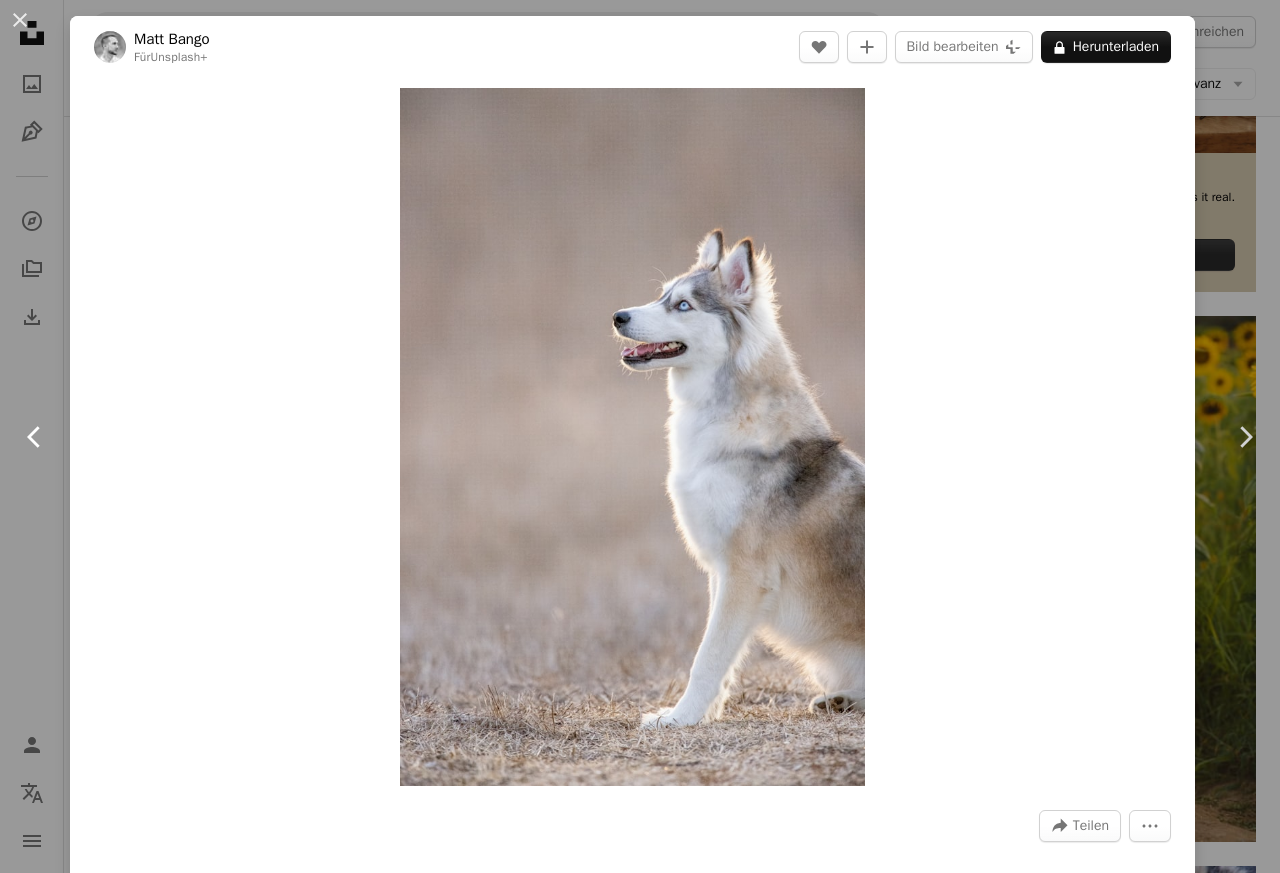 click on "Chevron left" 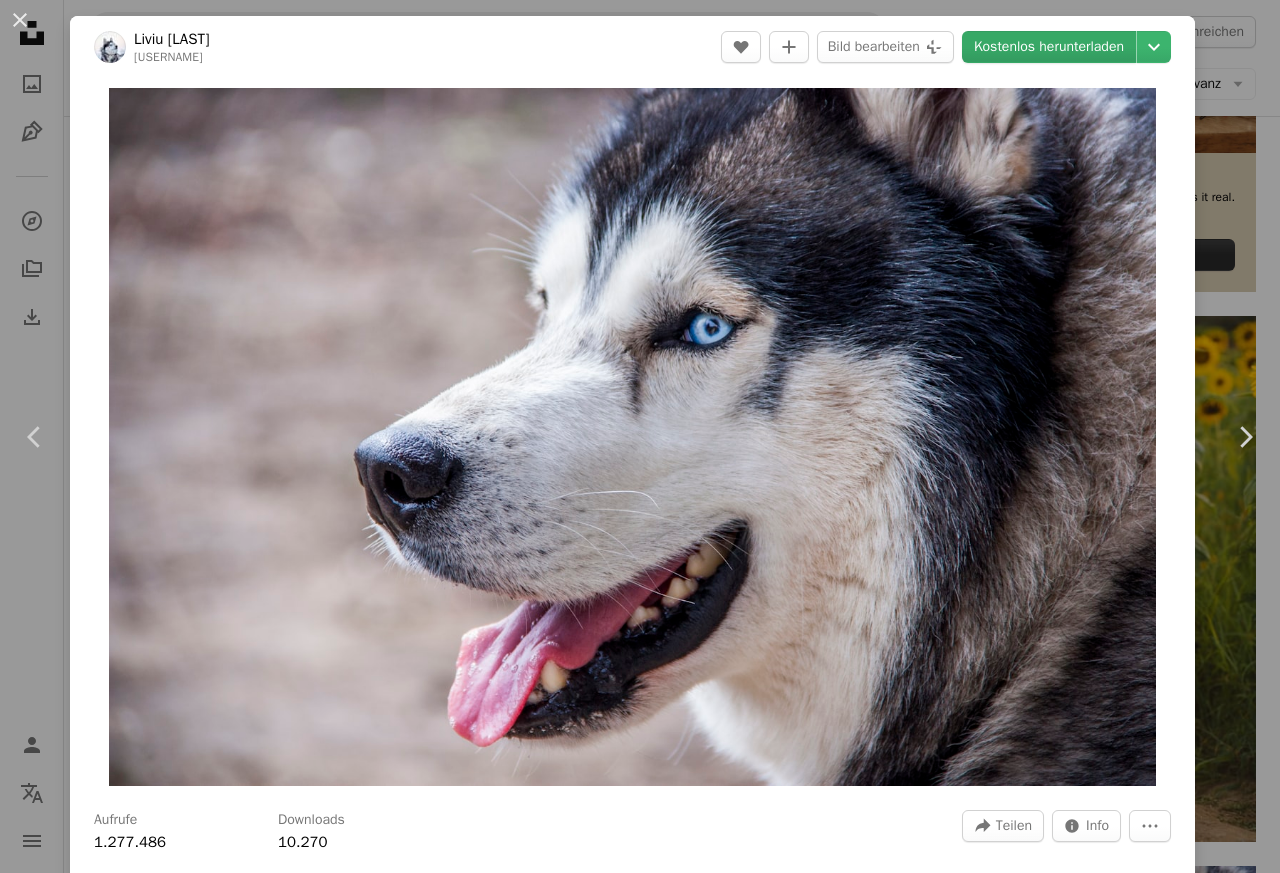 click on "Kostenlos herunterladen" at bounding box center [1049, 47] 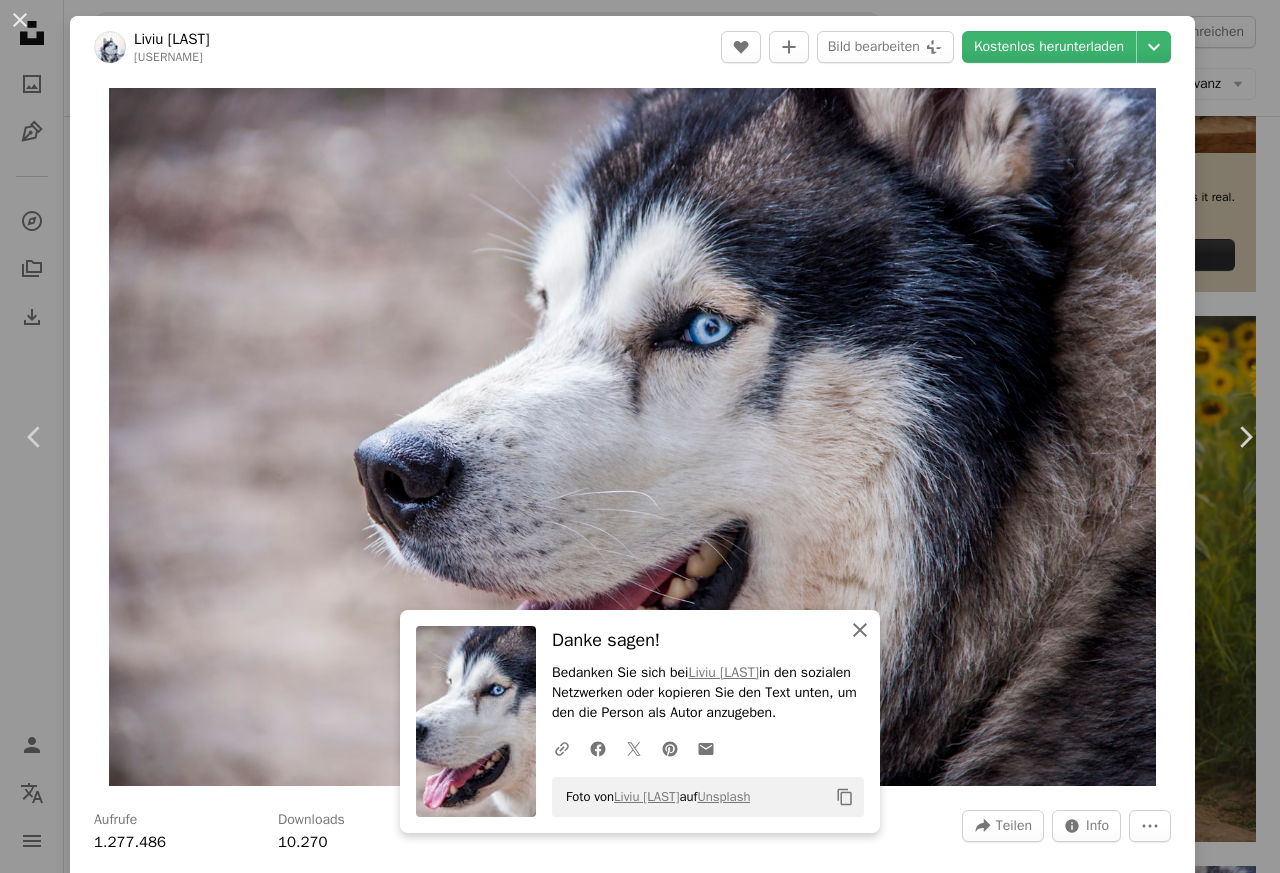 click 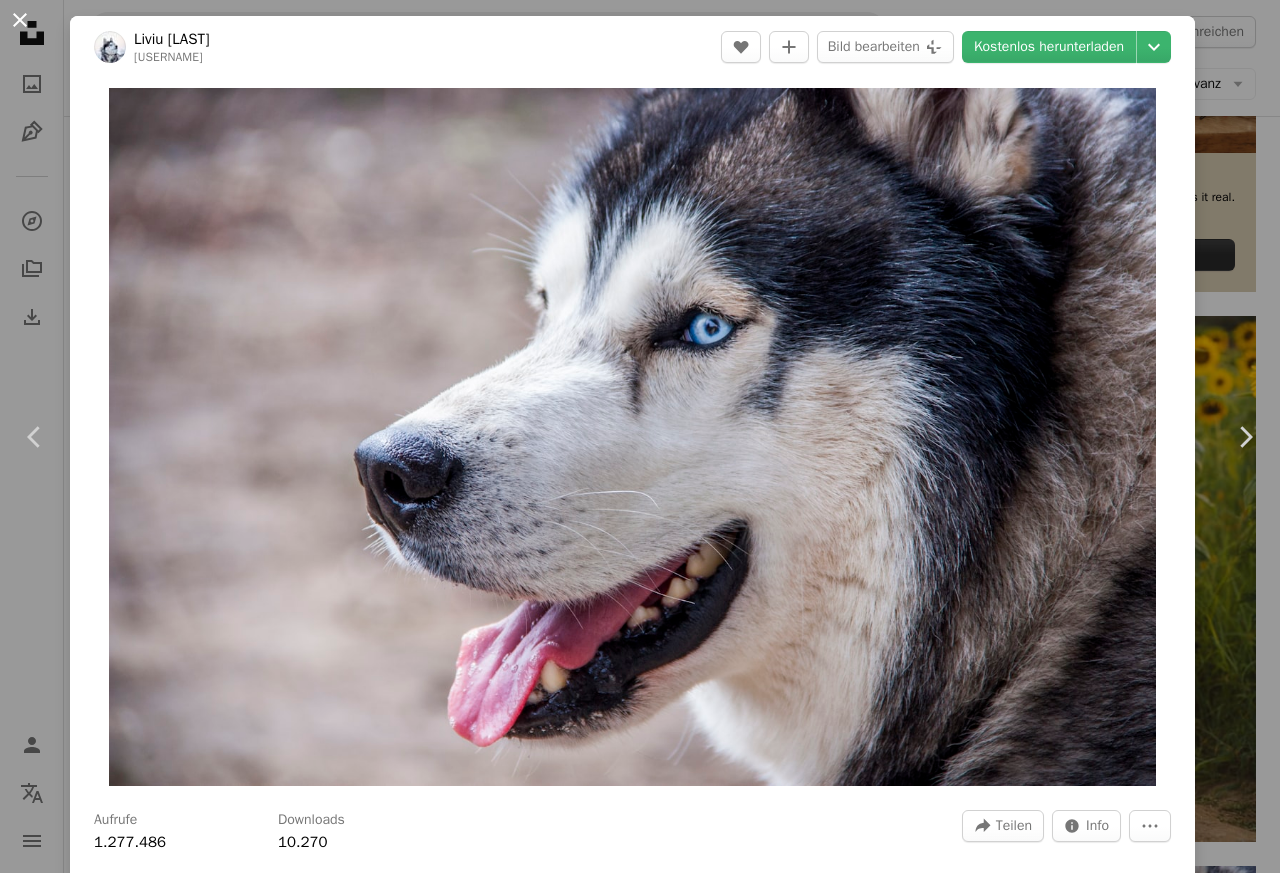 click on "An X shape" at bounding box center (20, 20) 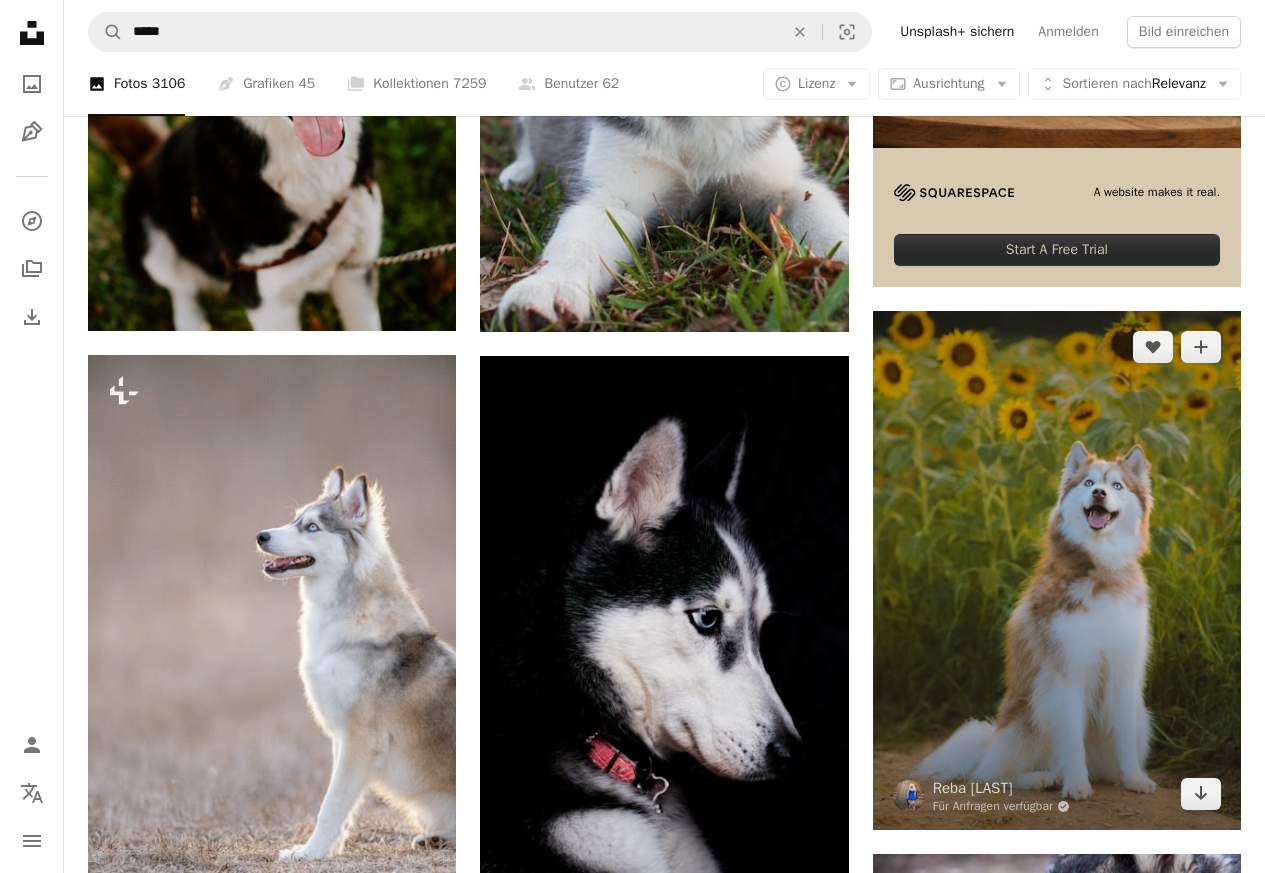click at bounding box center [1057, 570] 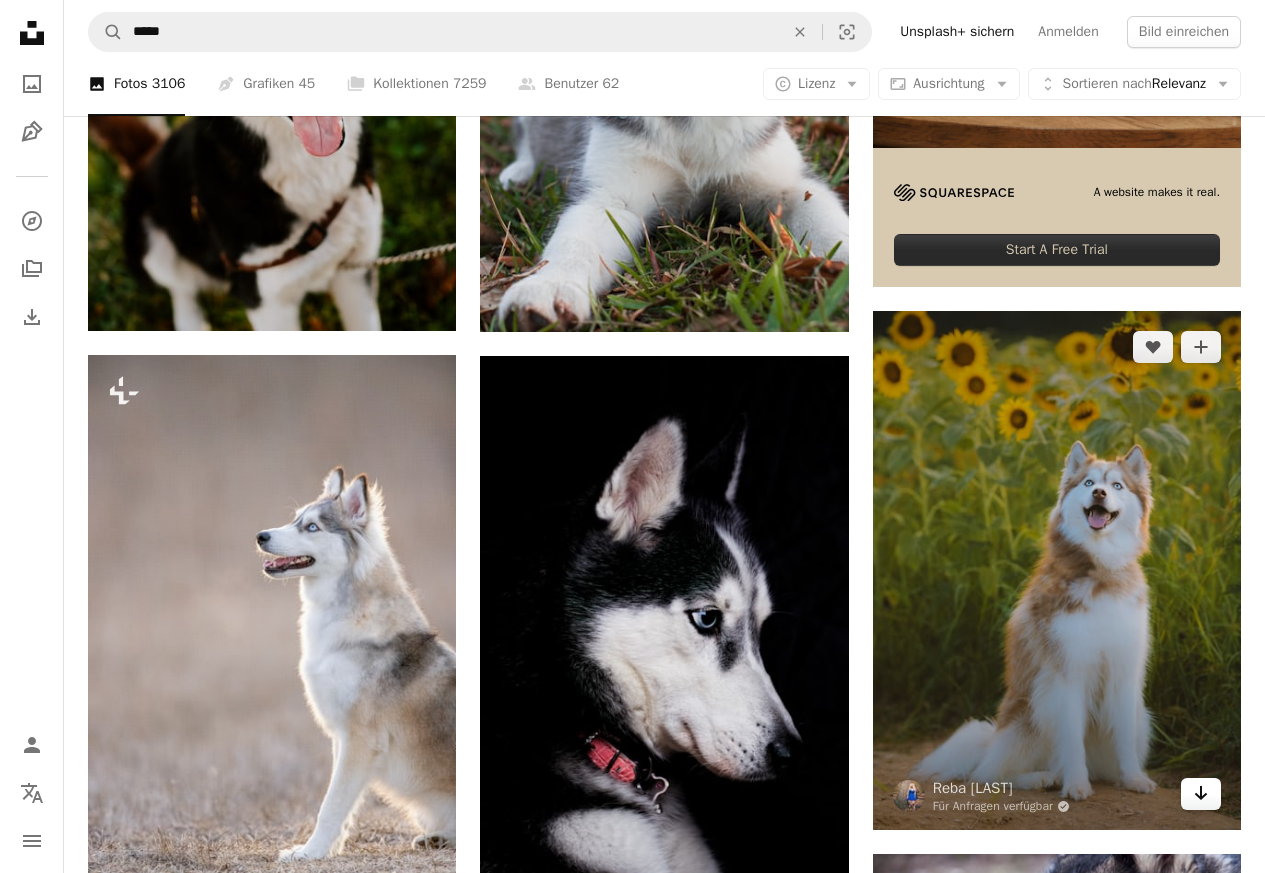 click on "Arrow pointing down" 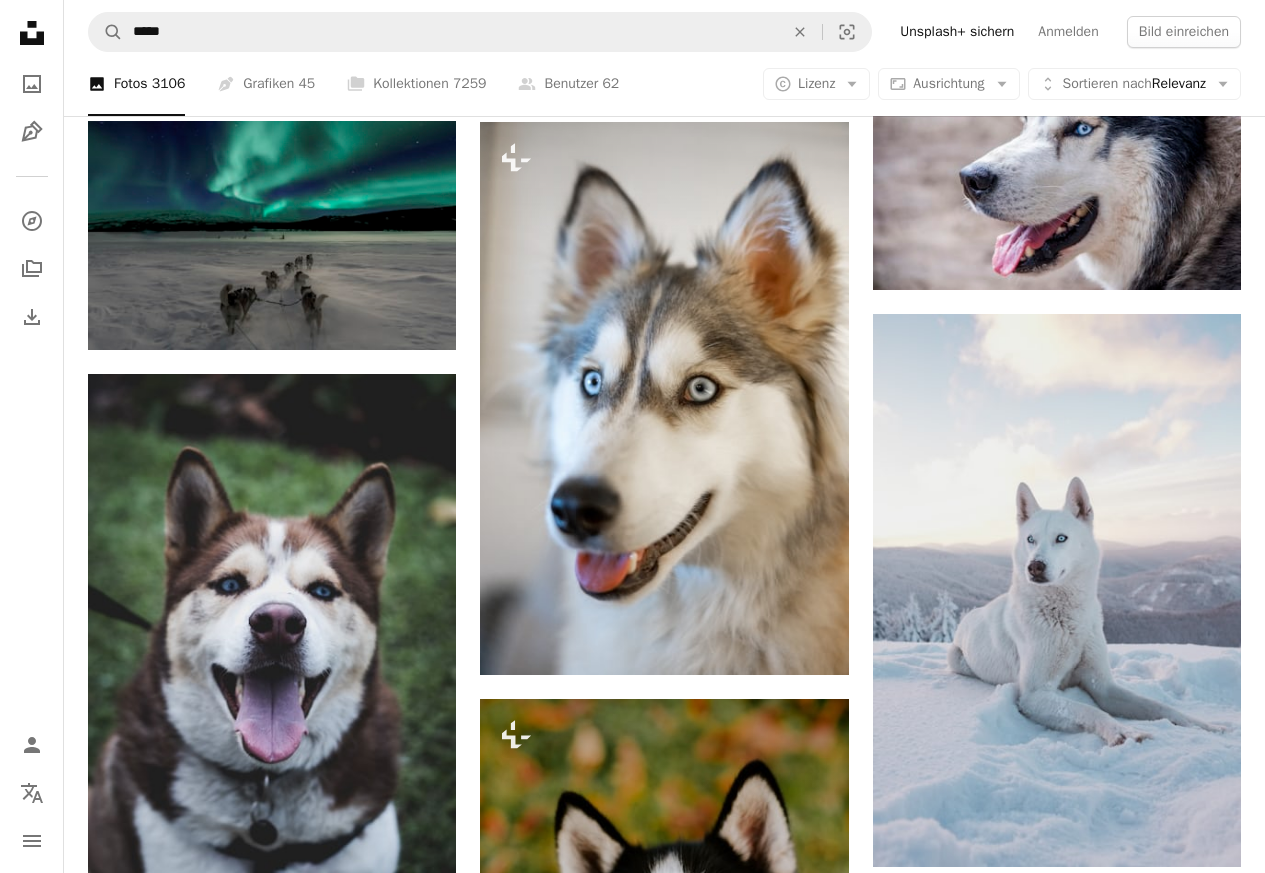 scroll, scrollTop: 1560, scrollLeft: 0, axis: vertical 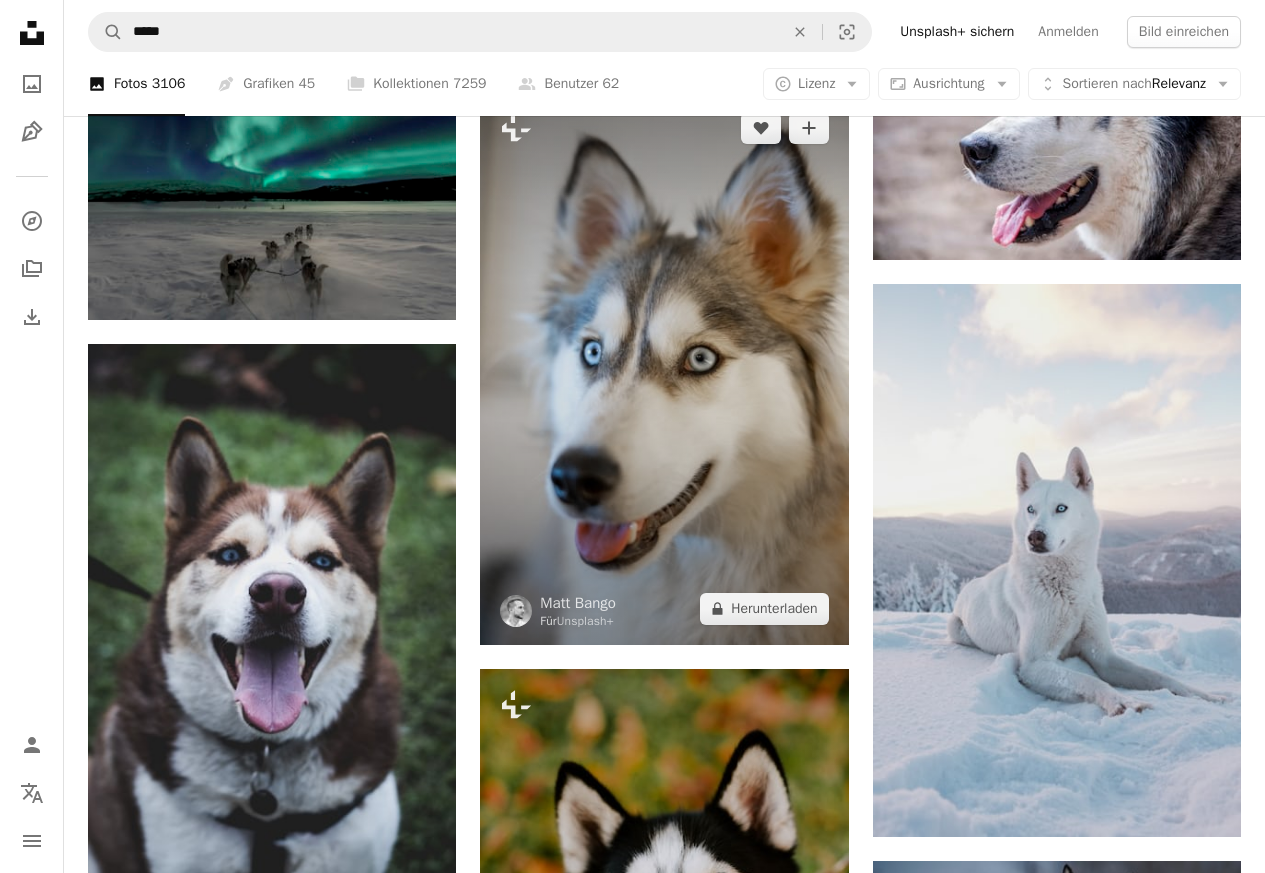 click at bounding box center [664, 368] 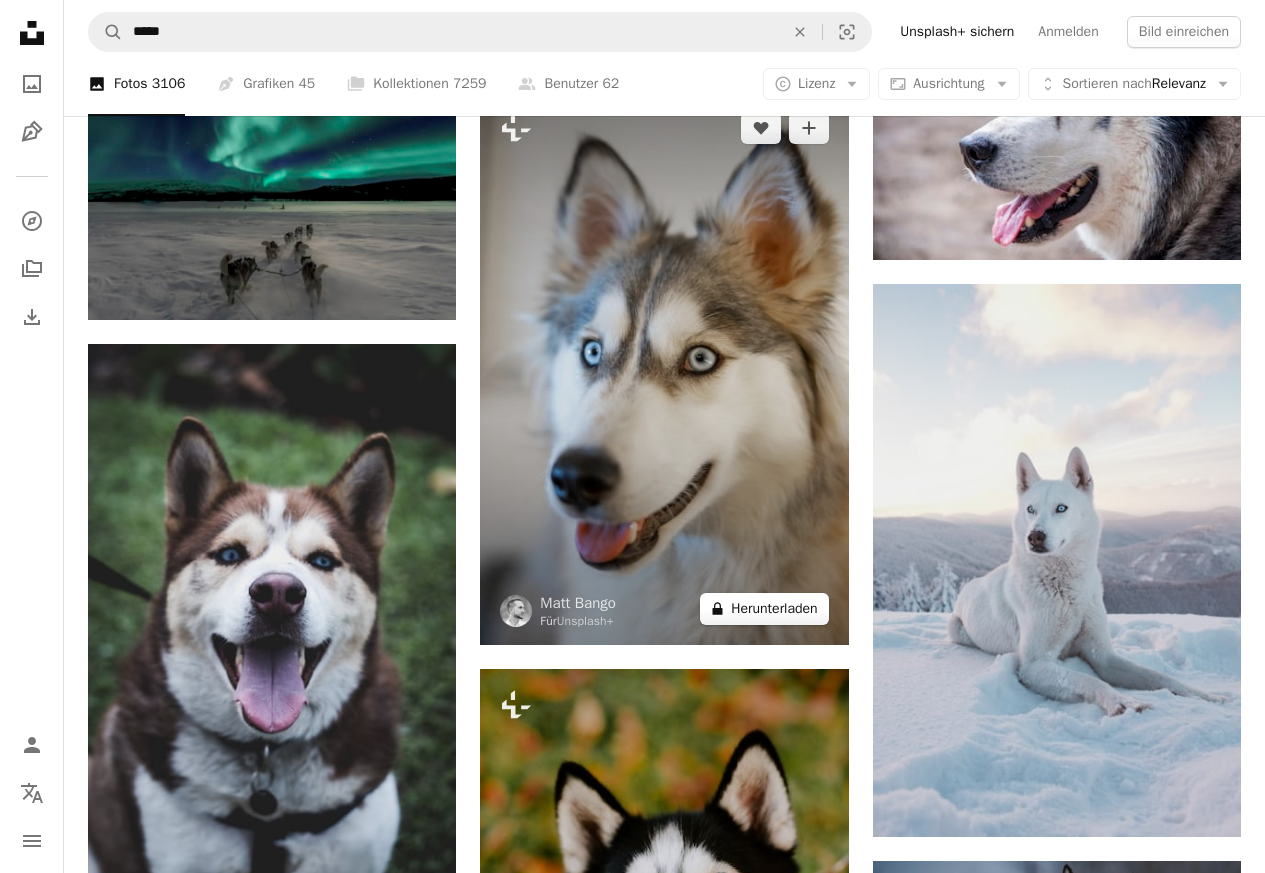 click on "A lock   Herunterladen" at bounding box center [764, 609] 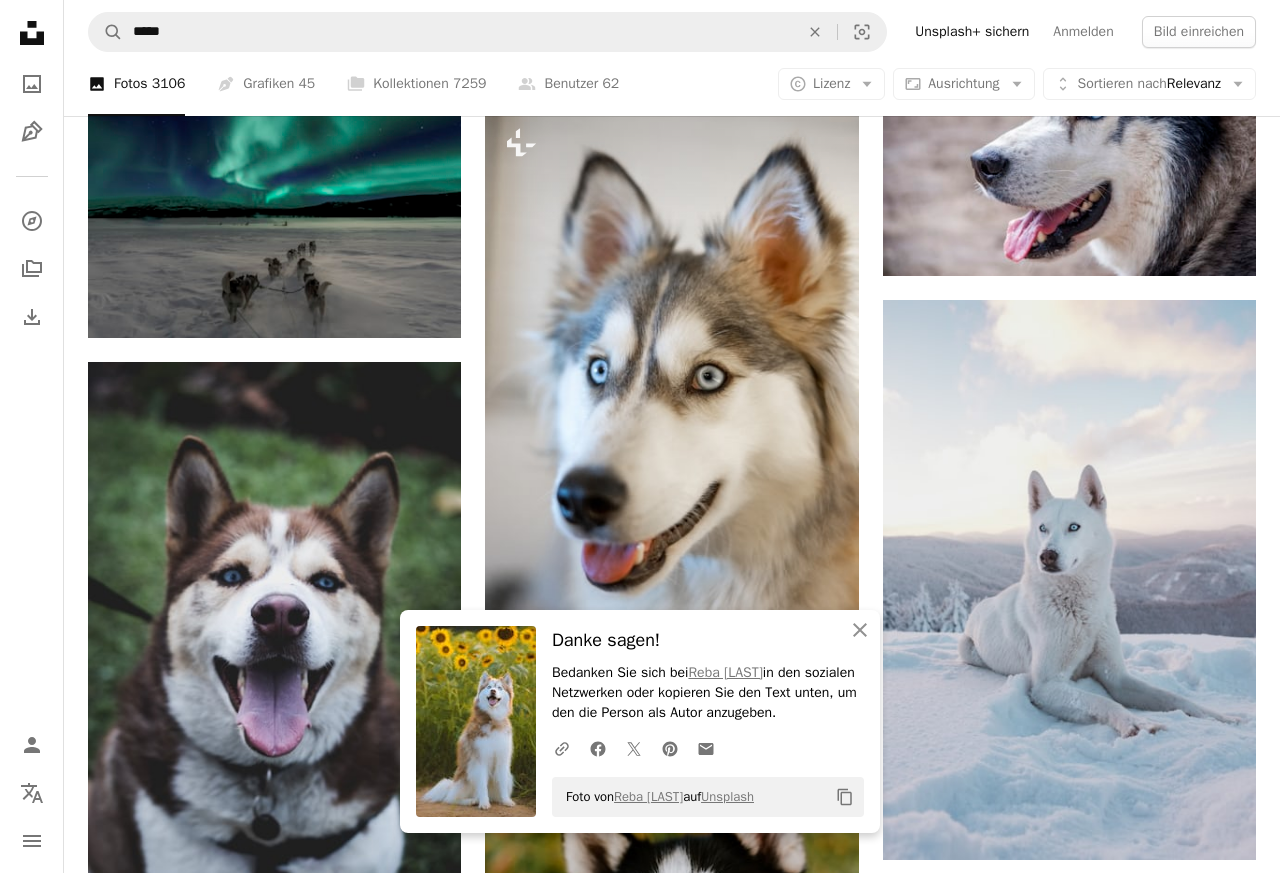 click on "An X shape" at bounding box center [20, 20] 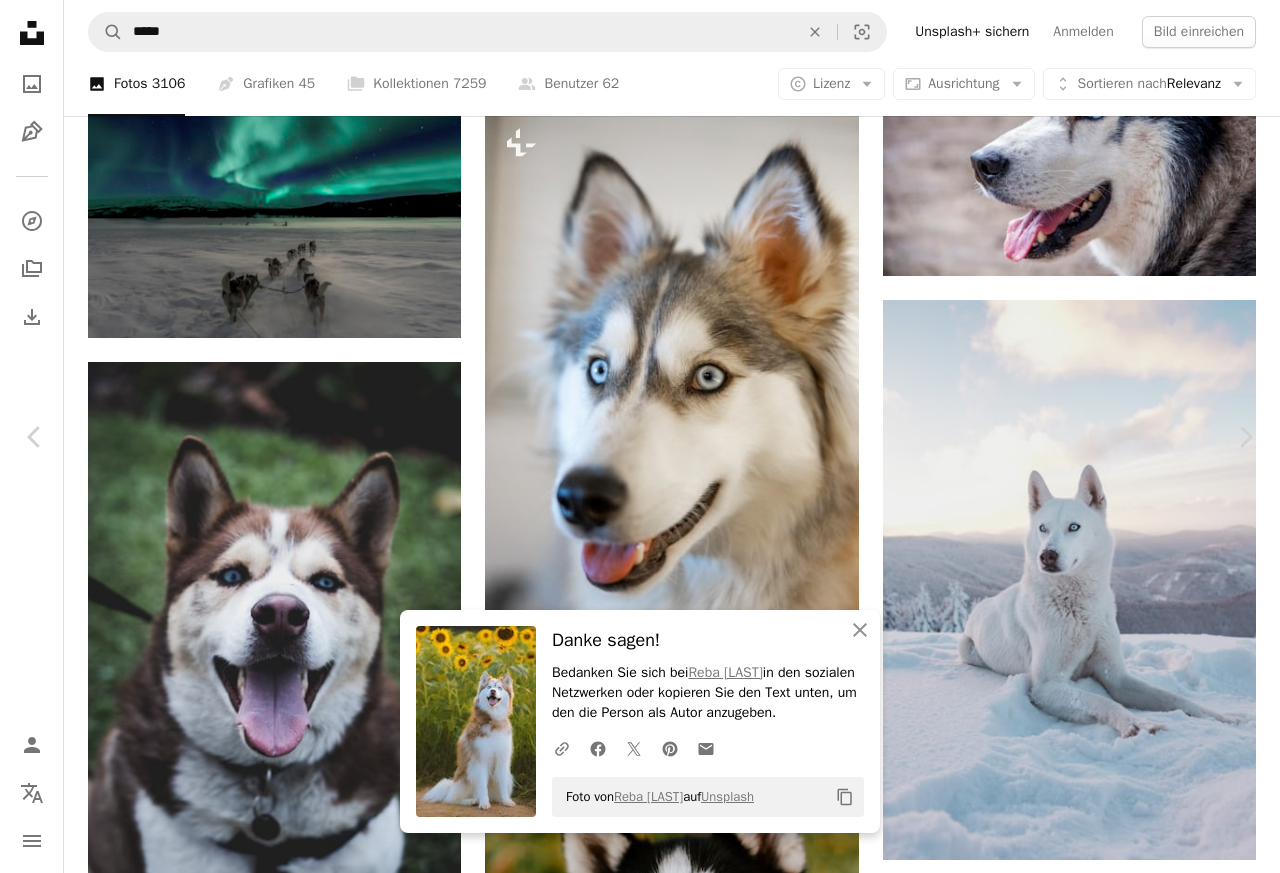 click on "An X shape" at bounding box center (20, 20) 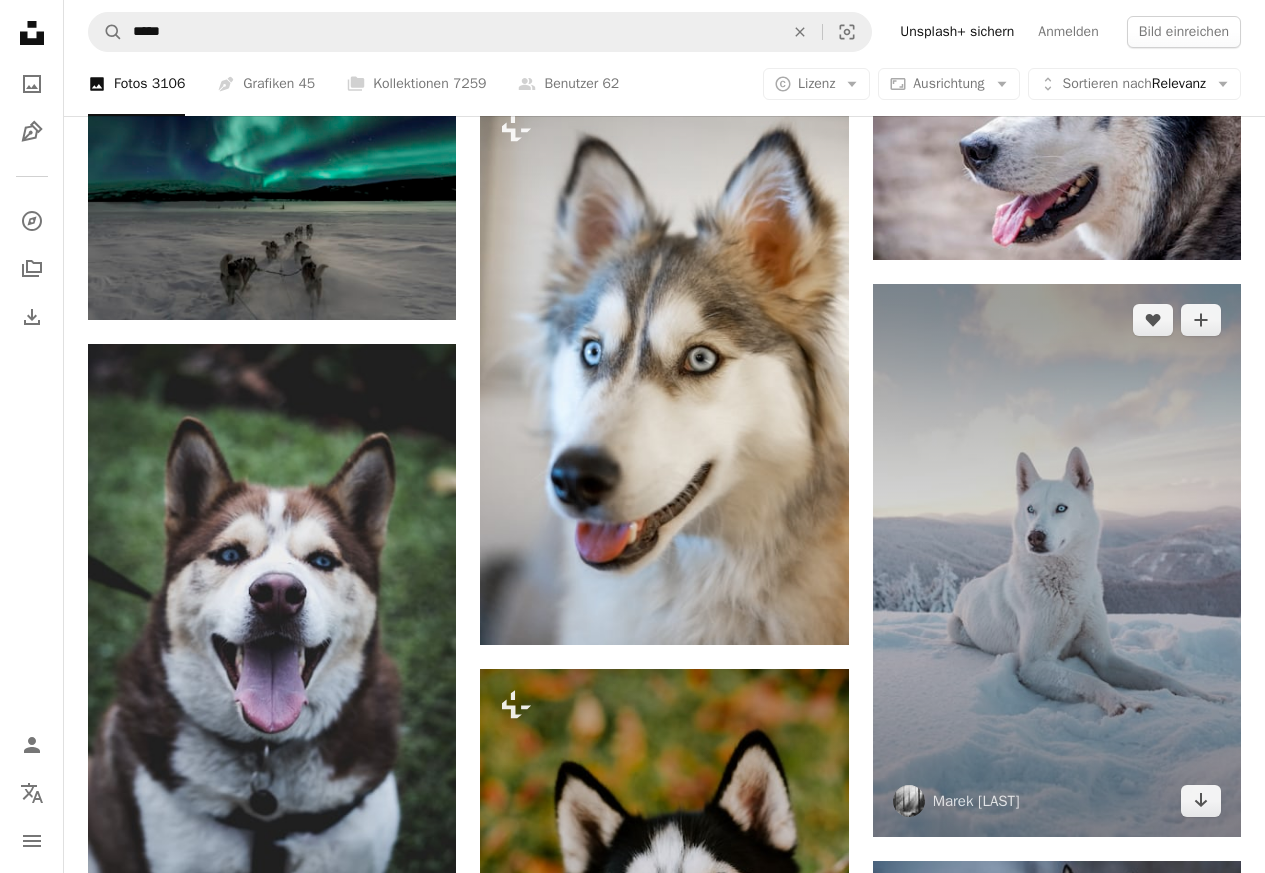click at bounding box center [1057, 560] 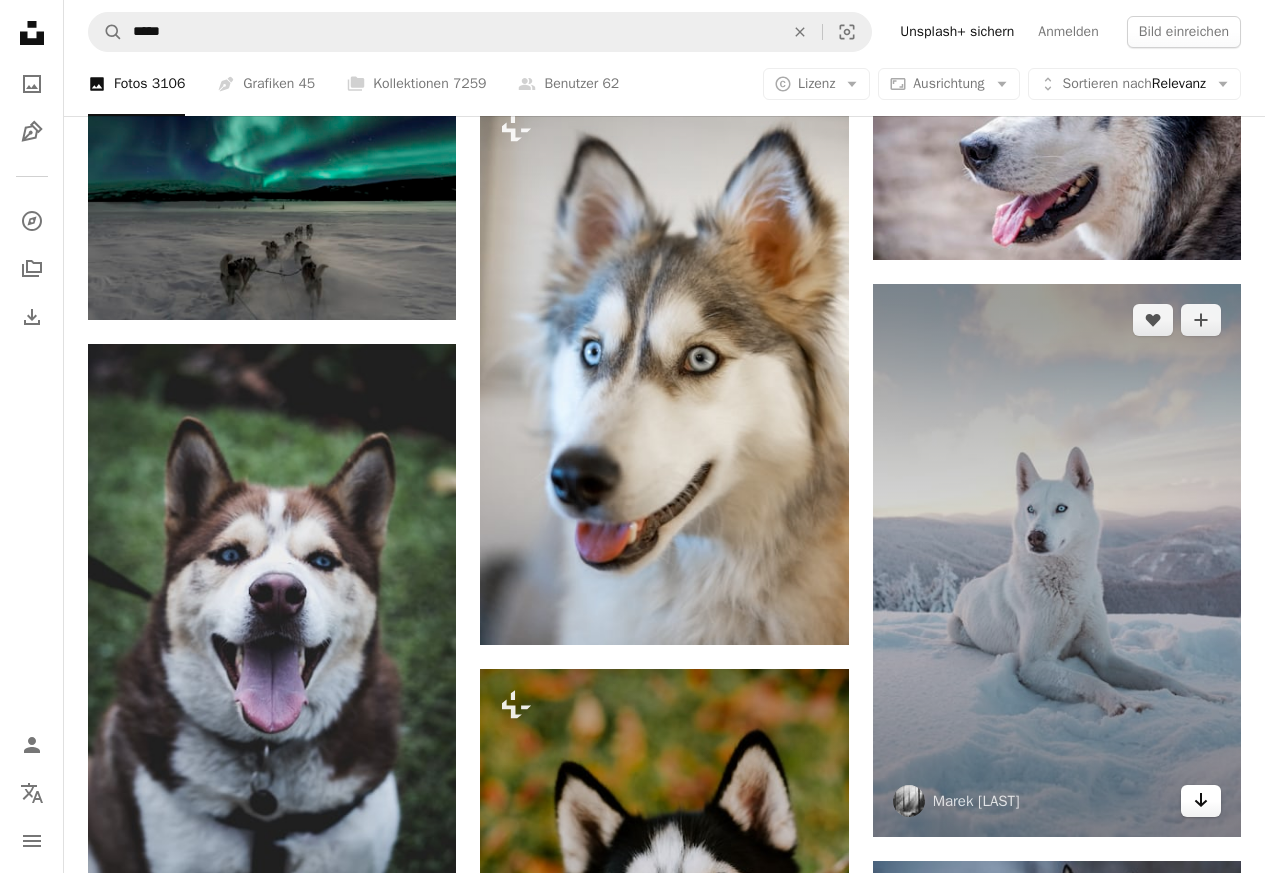 click on "Arrow pointing down" 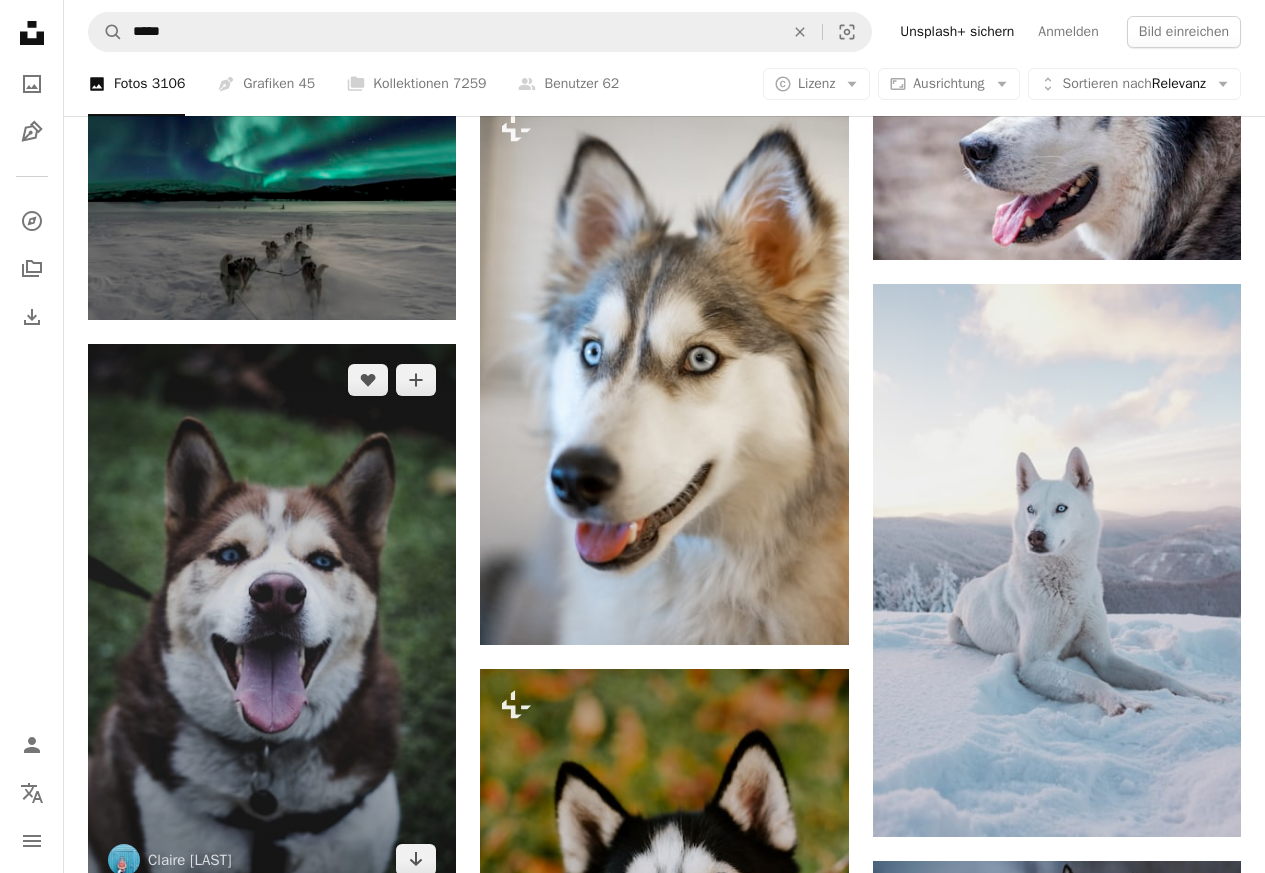 click at bounding box center [272, 620] 